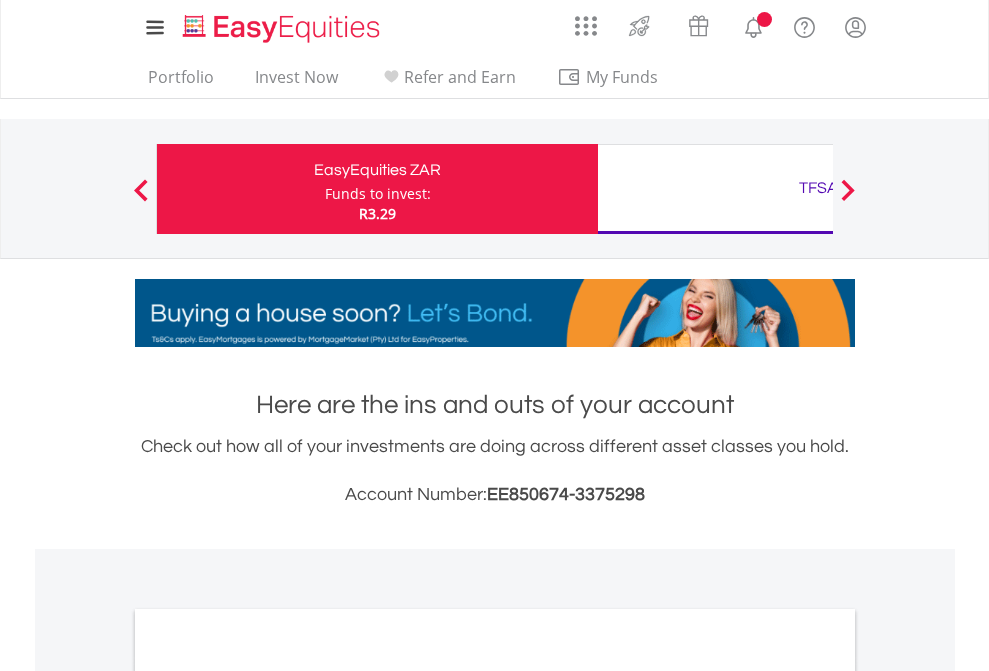 scroll, scrollTop: 0, scrollLeft: 0, axis: both 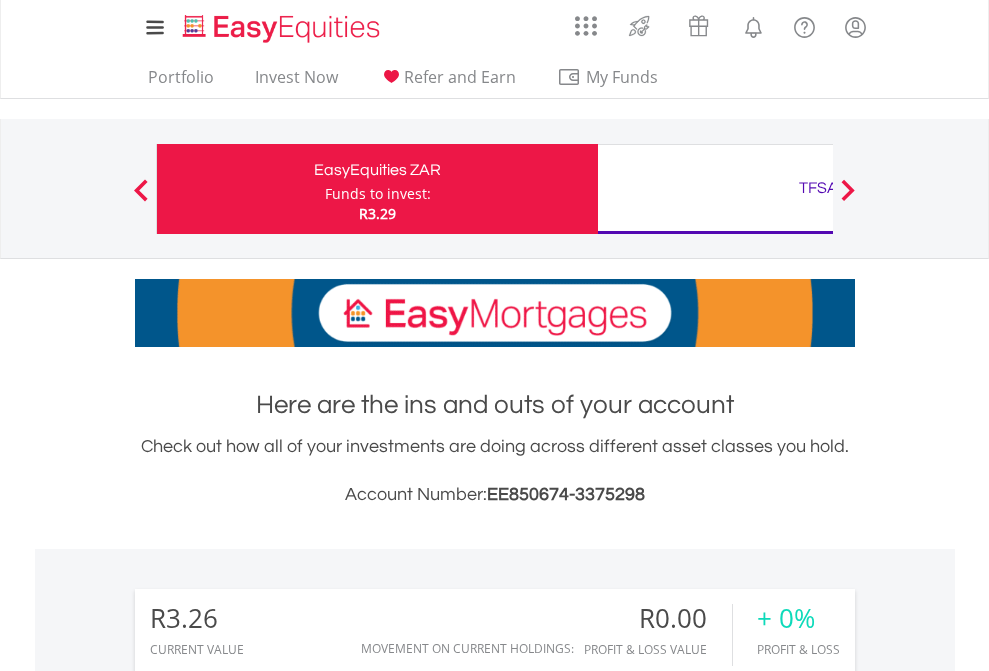 click on "Funds to invest:" at bounding box center [378, 194] 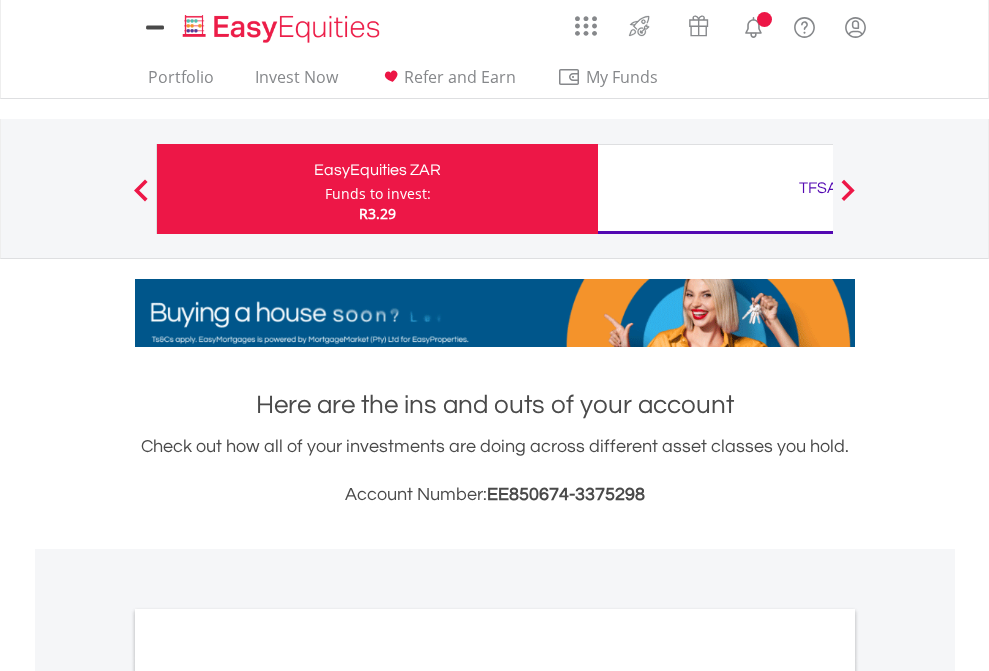 scroll, scrollTop: 0, scrollLeft: 0, axis: both 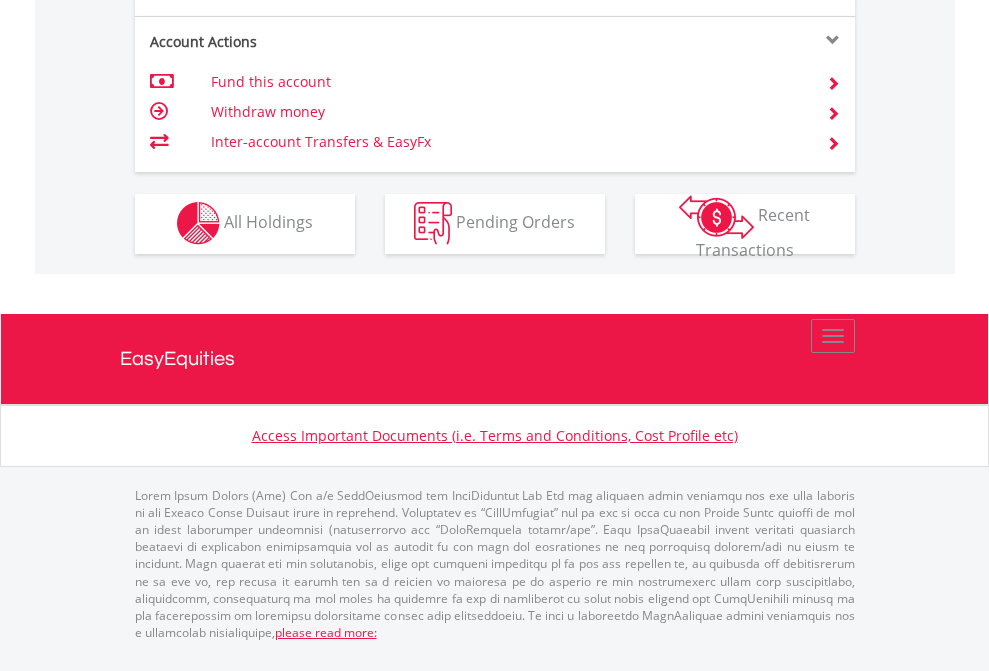 click on "Investment types" at bounding box center (706, -353) 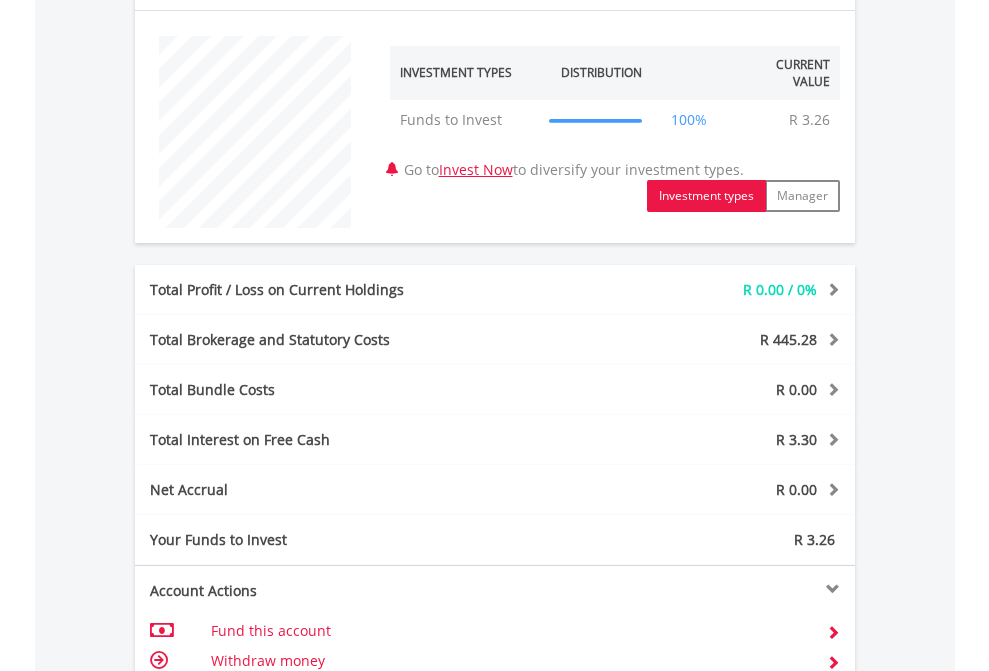 scroll, scrollTop: 1342, scrollLeft: 0, axis: vertical 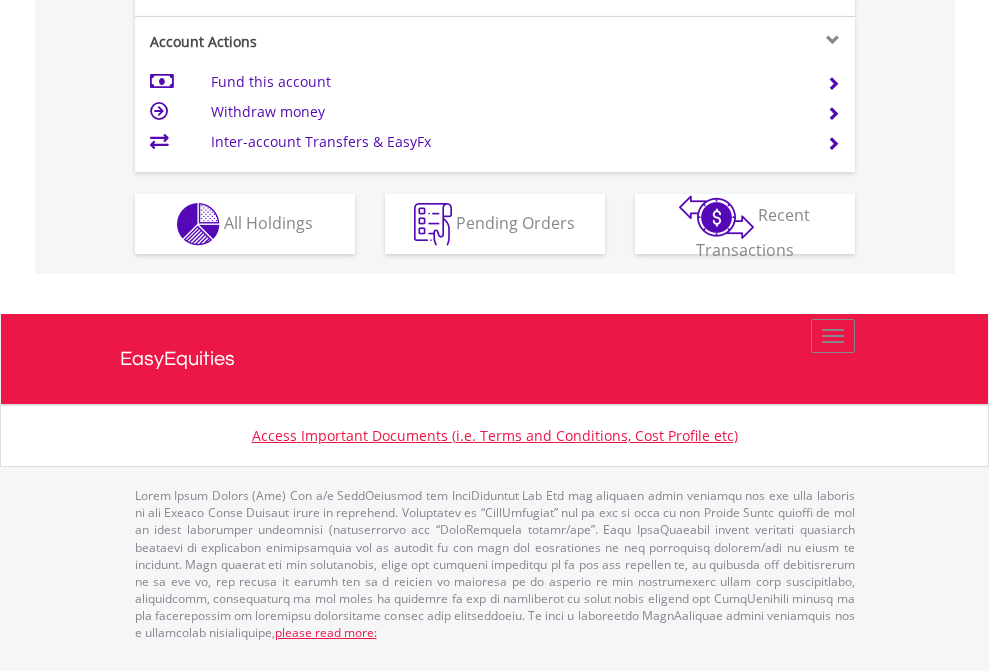 click on "Investment types" at bounding box center (706, -337) 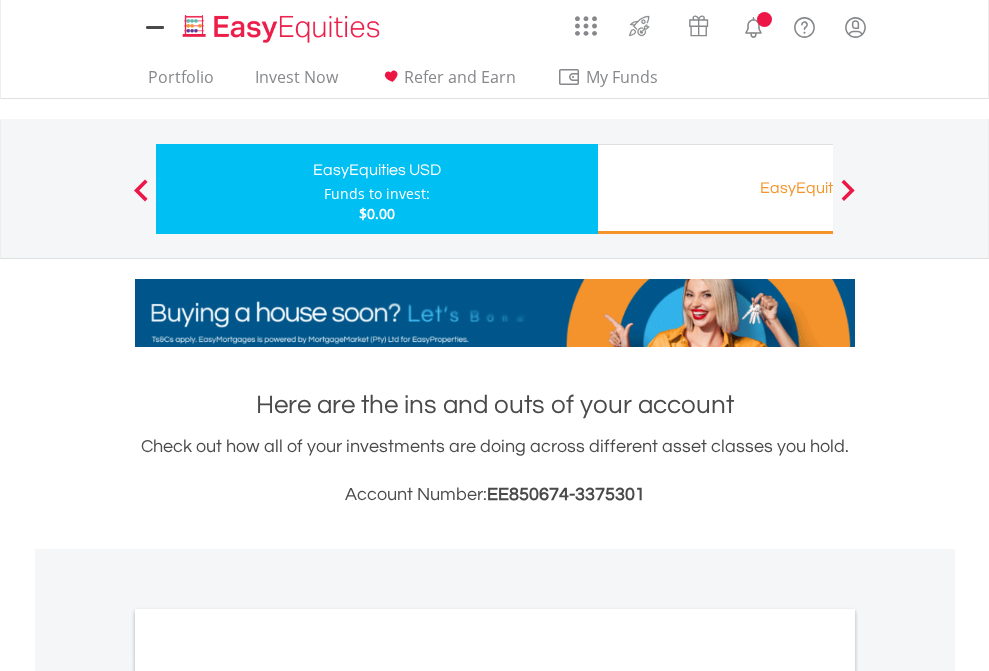 scroll, scrollTop: 0, scrollLeft: 0, axis: both 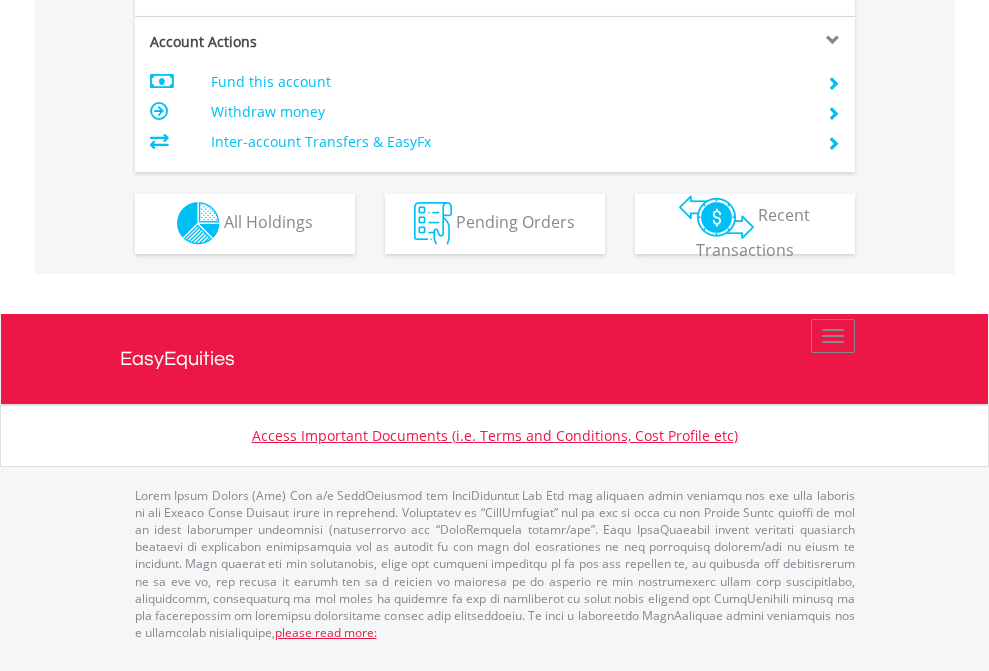 click on "Investment types" at bounding box center [706, -353] 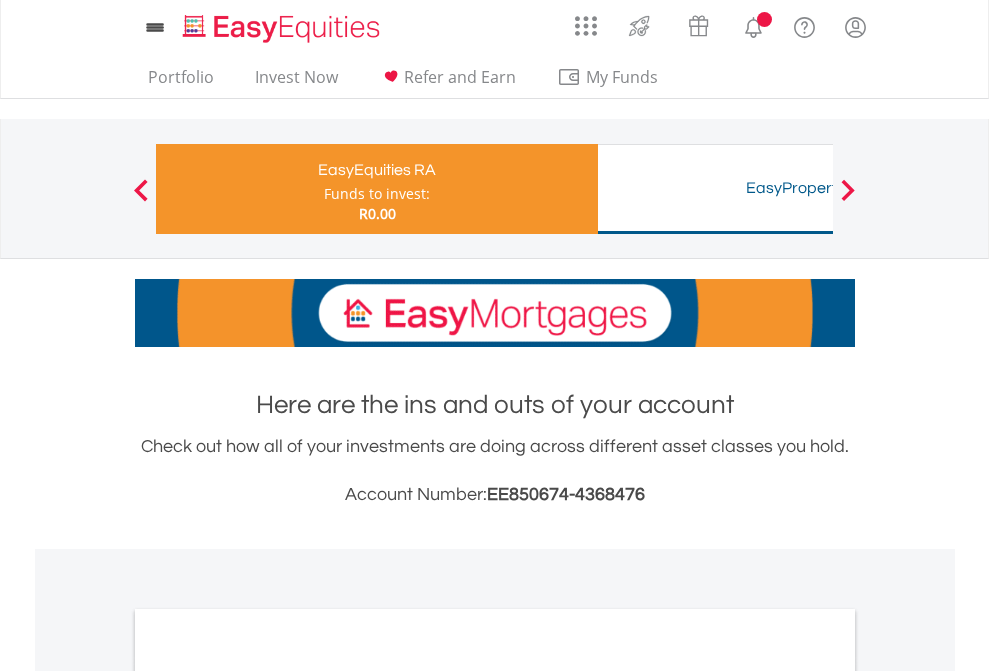 scroll, scrollTop: 0, scrollLeft: 0, axis: both 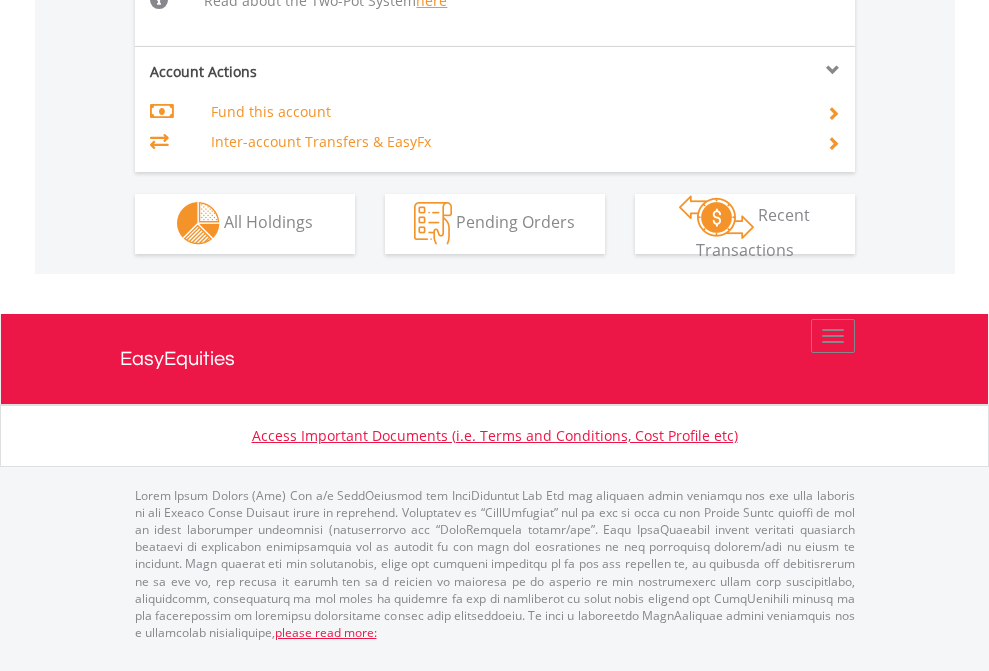 click on "Investment types" at bounding box center [706, -534] 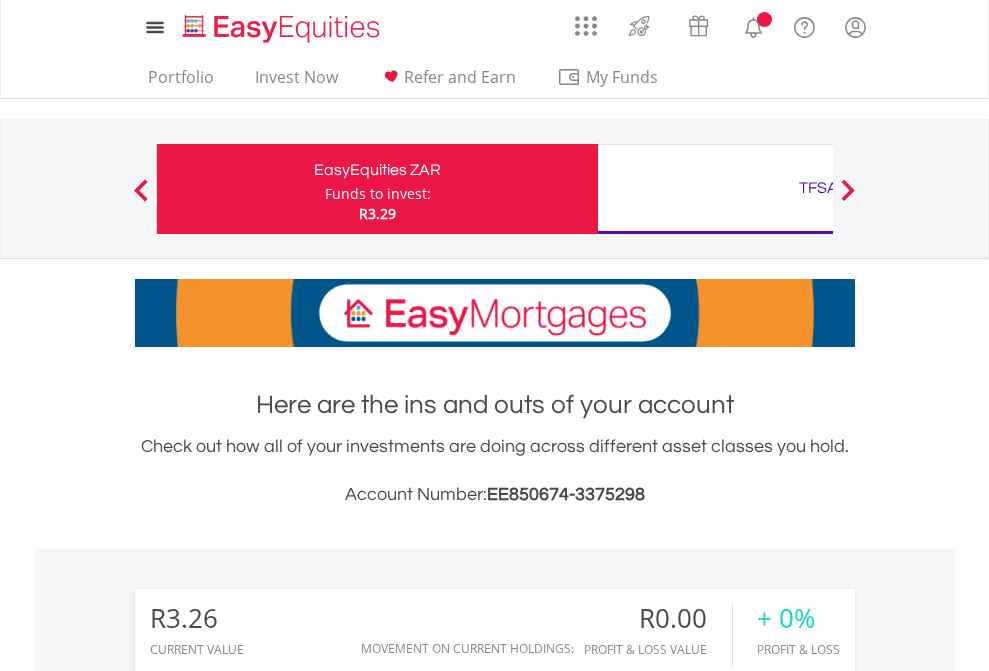 scroll, scrollTop: 1486, scrollLeft: 0, axis: vertical 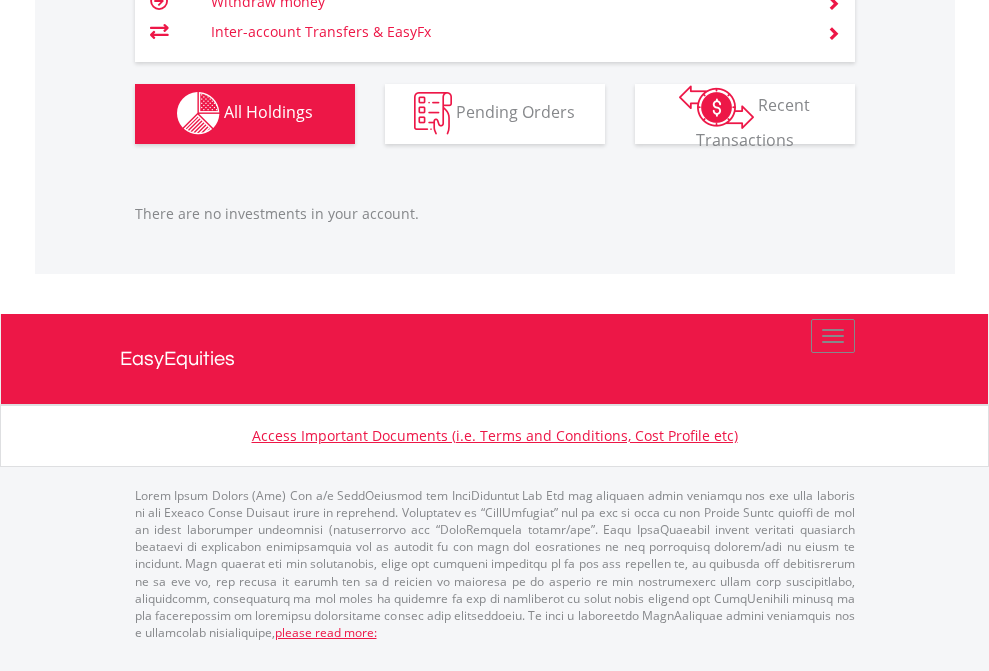 click on "Funds to invest:" at bounding box center (378, -1136) 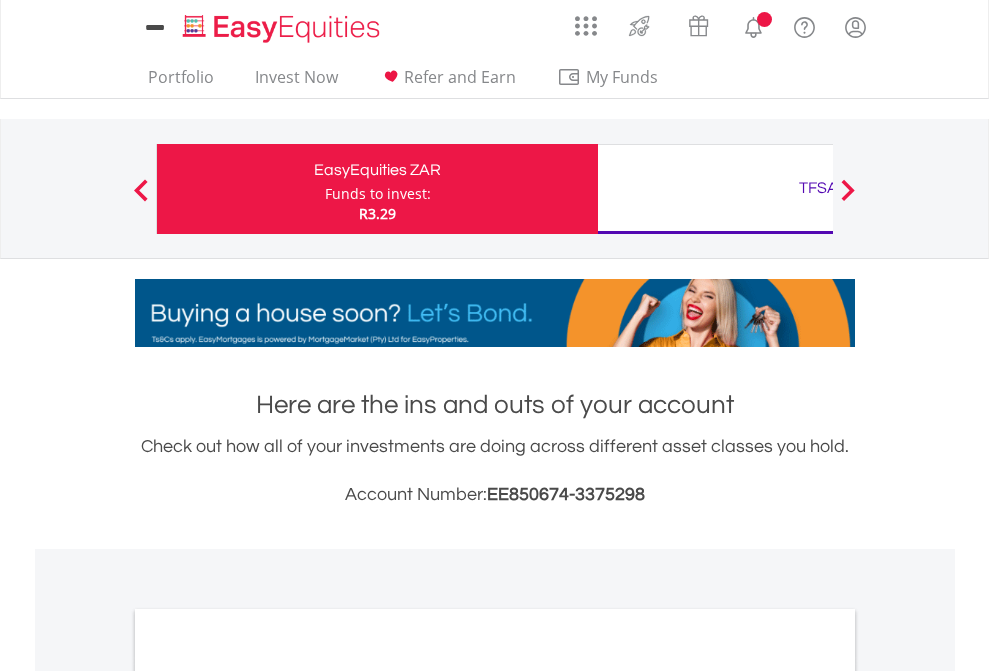 scroll, scrollTop: 0, scrollLeft: 0, axis: both 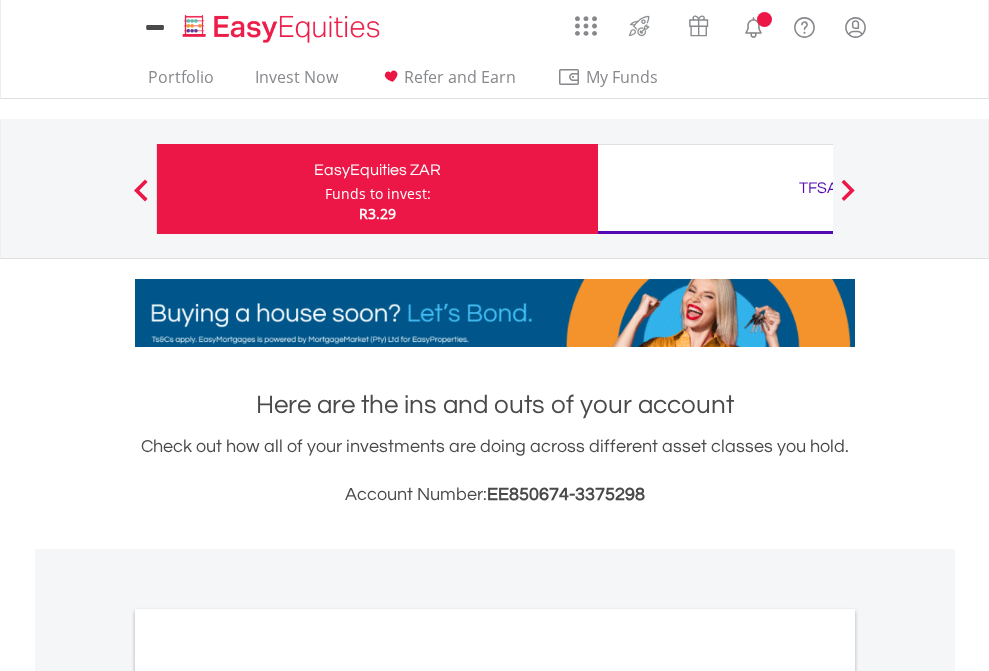 click on "All Holdings" at bounding box center [268, 1096] 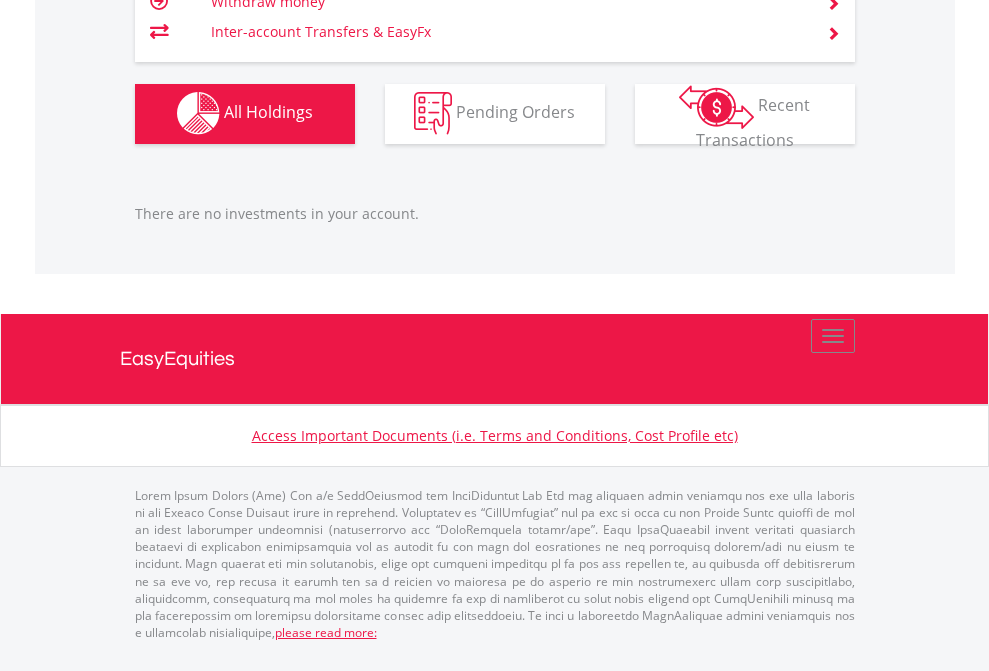 scroll, scrollTop: 1980, scrollLeft: 0, axis: vertical 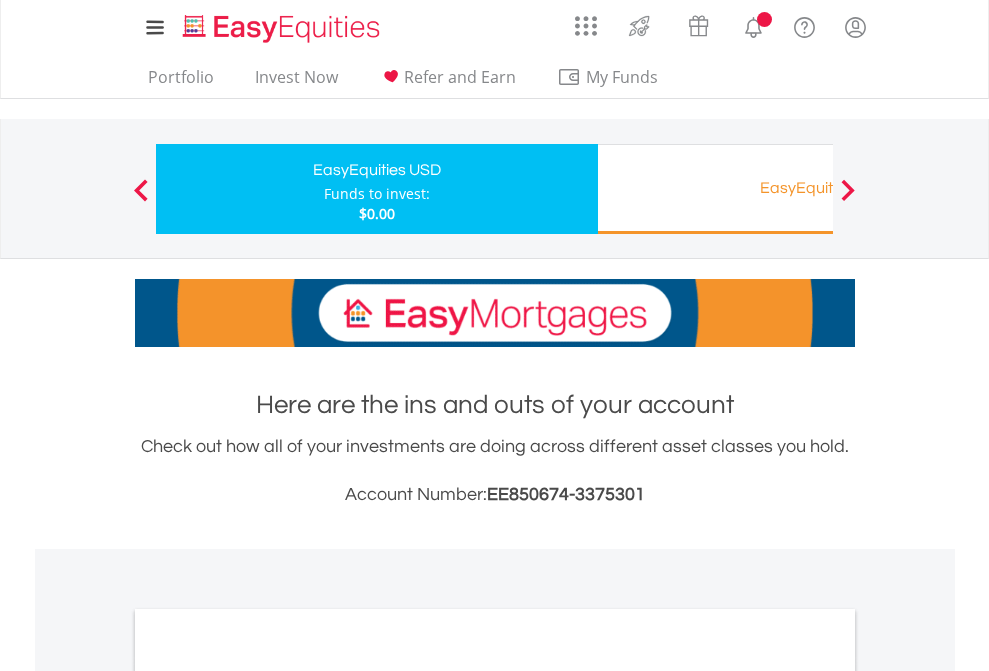 click on "All Holdings" at bounding box center (268, 1096) 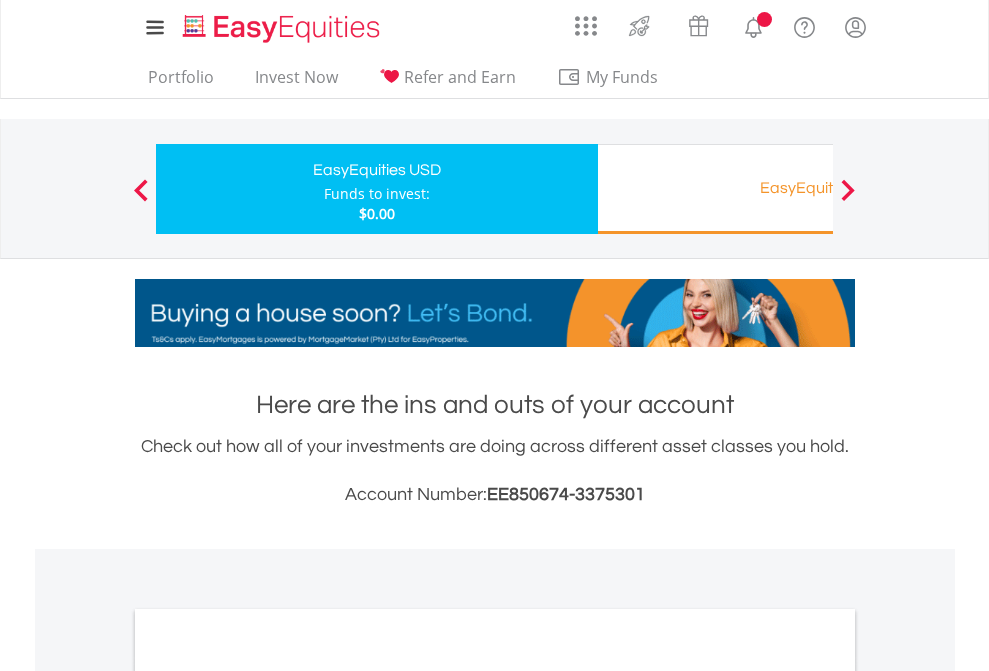 scroll, scrollTop: 1202, scrollLeft: 0, axis: vertical 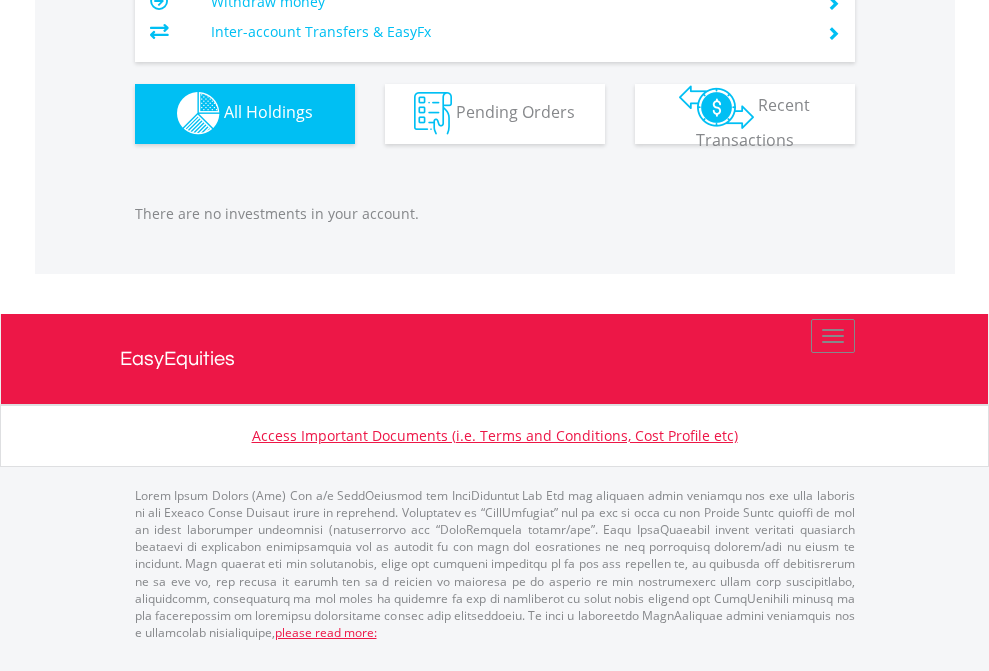 click on "EasyEquities RA" at bounding box center (818, -1142) 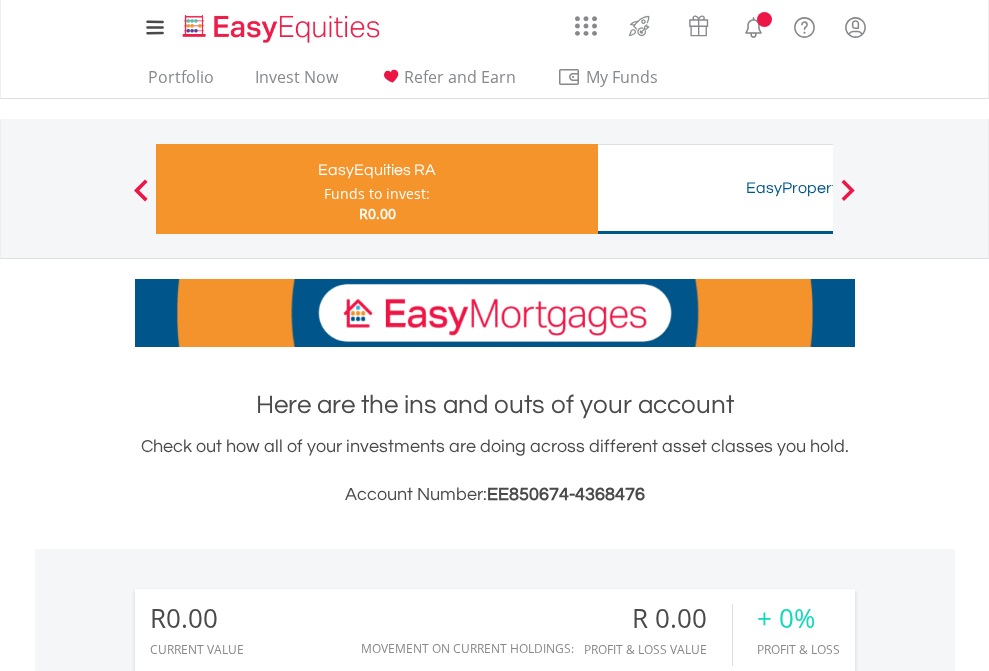 scroll, scrollTop: 0, scrollLeft: 0, axis: both 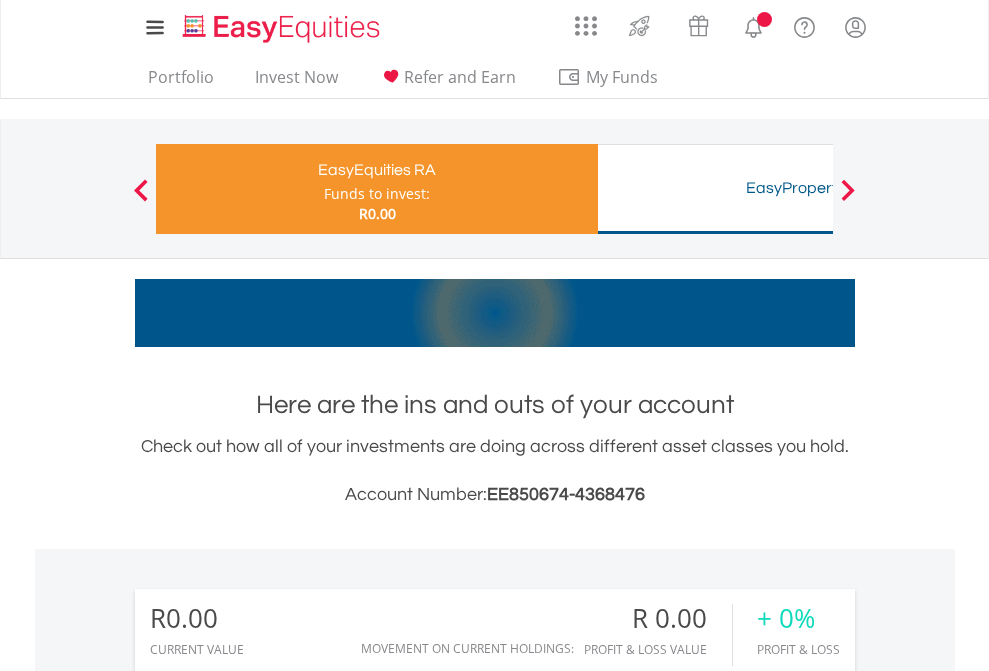 click on "All Holdings" at bounding box center [268, 1412] 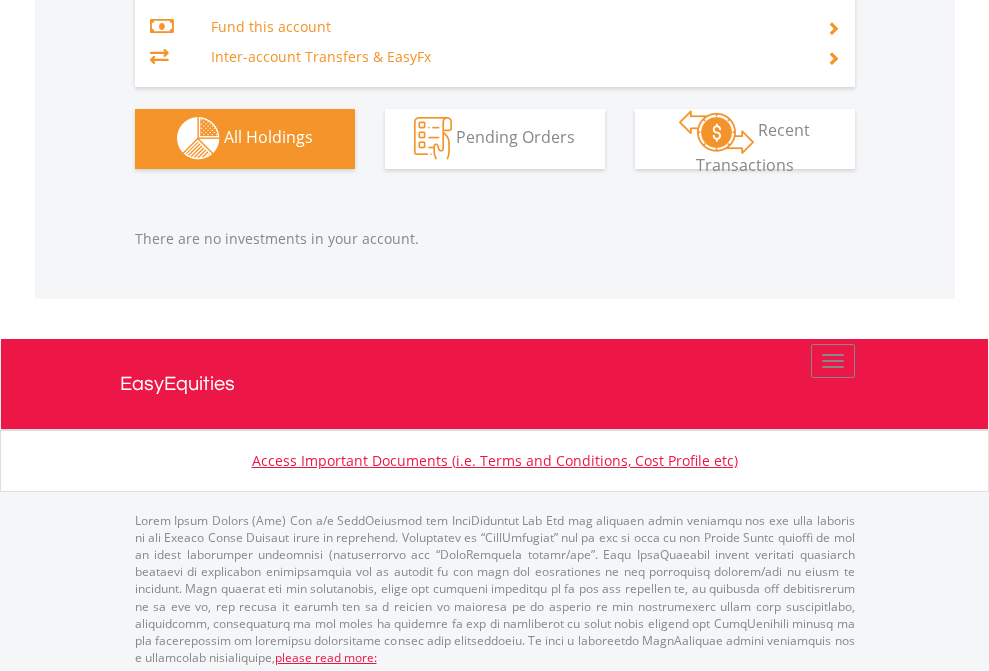 scroll, scrollTop: 2097, scrollLeft: 0, axis: vertical 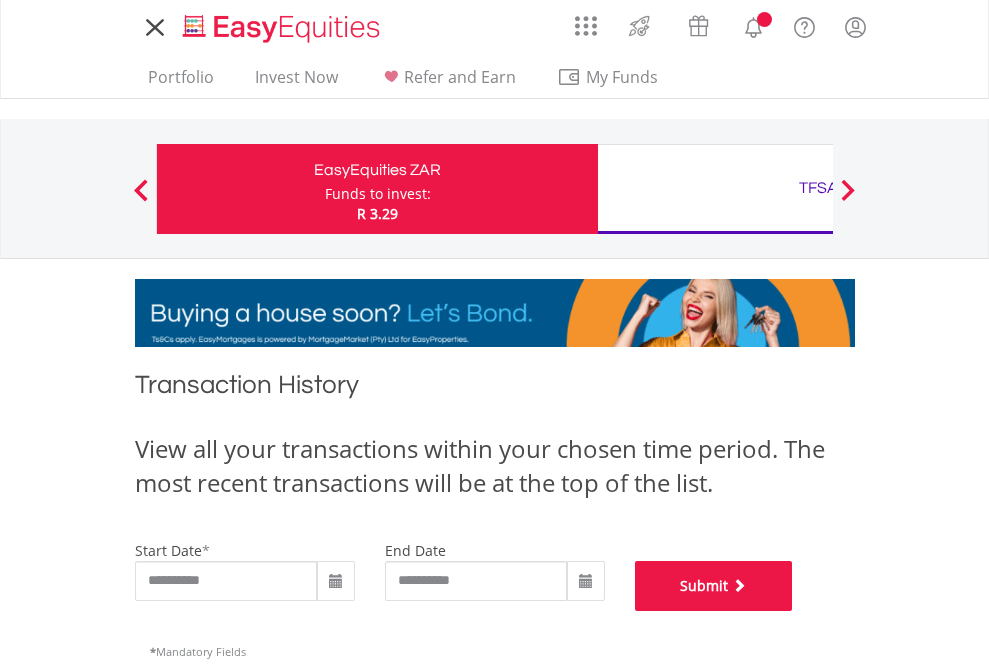 click on "Submit" at bounding box center [714, 586] 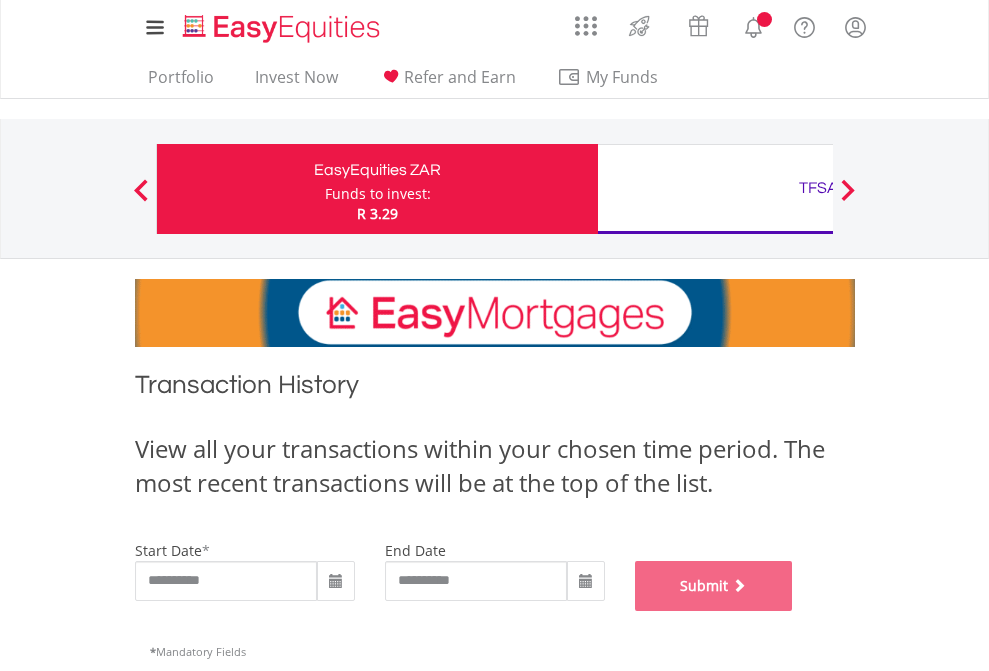 scroll, scrollTop: 811, scrollLeft: 0, axis: vertical 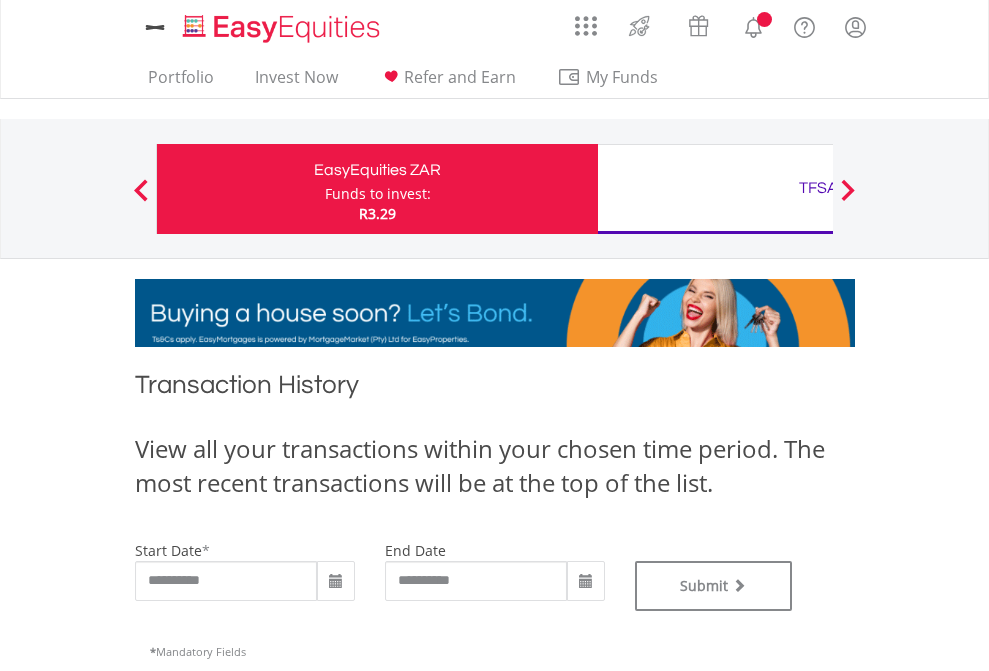 click on "Funds to invest:" at bounding box center (378, 194) 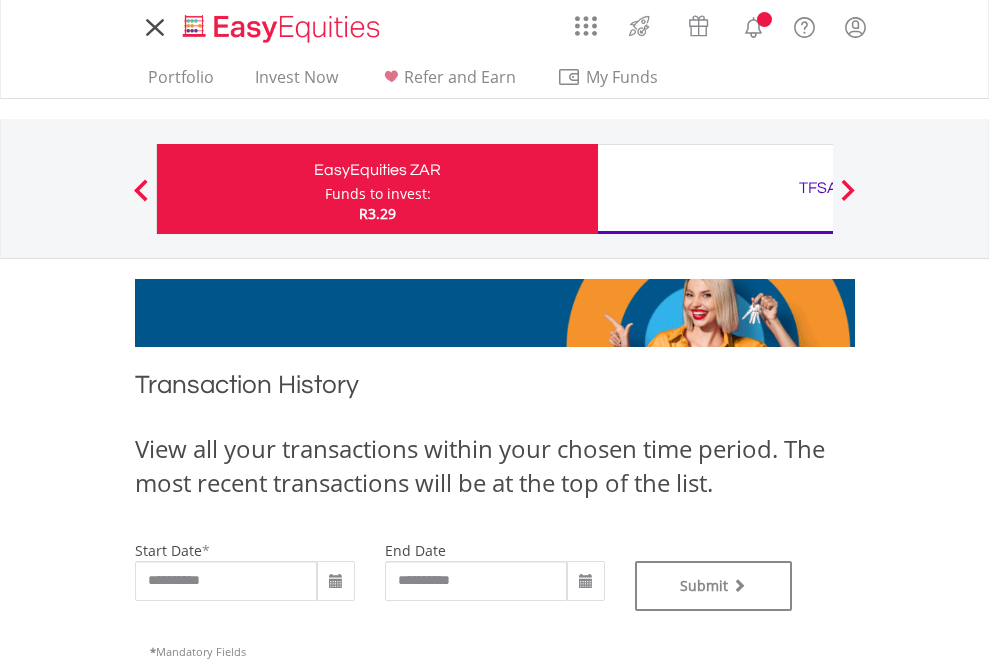 scroll, scrollTop: 0, scrollLeft: 0, axis: both 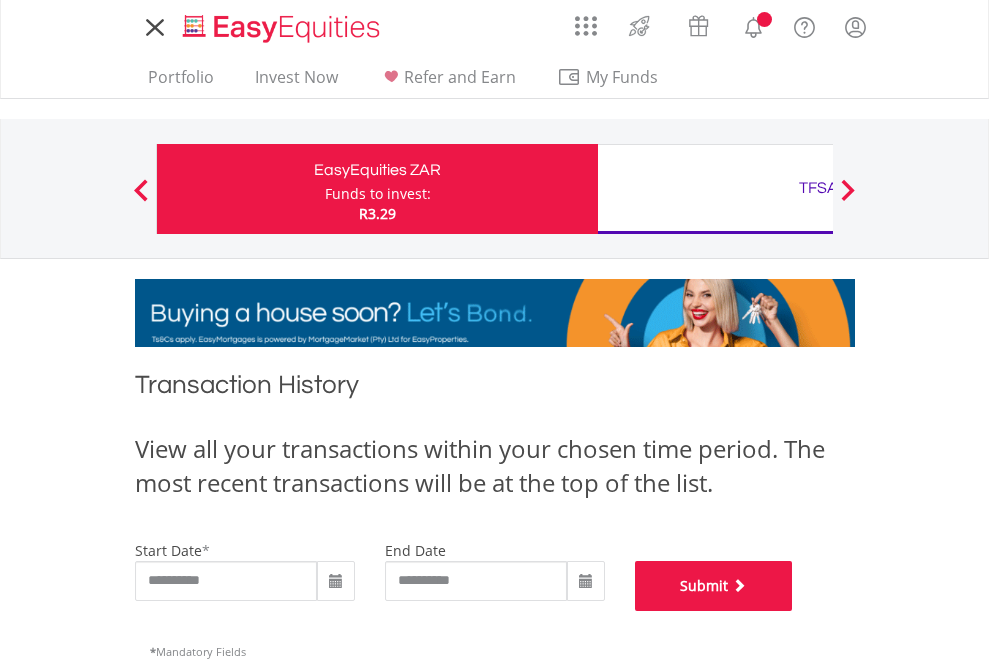 click on "Submit" at bounding box center (714, 586) 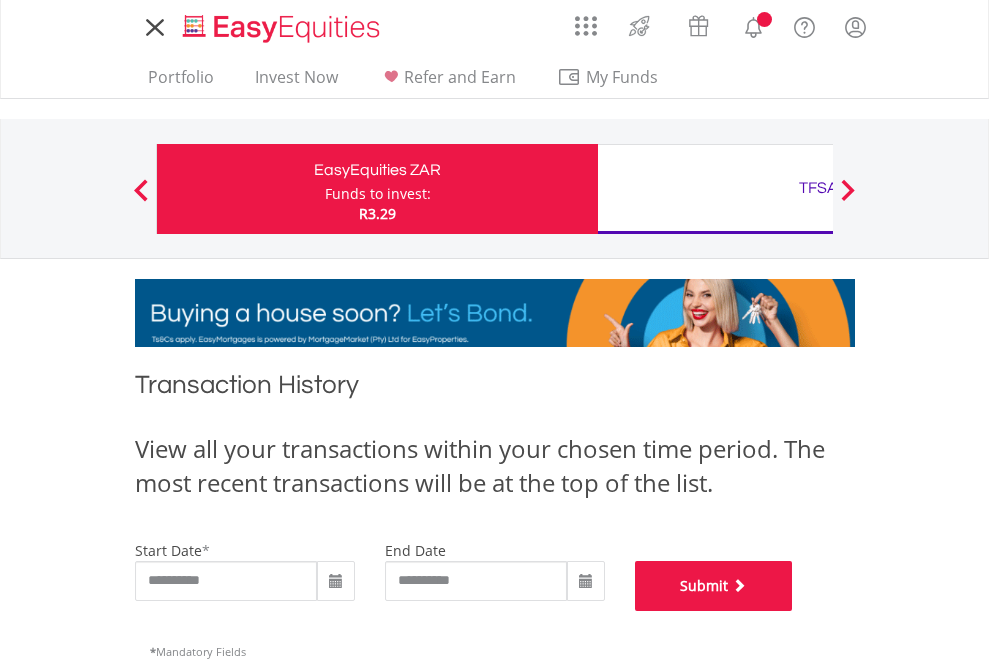 scroll, scrollTop: 811, scrollLeft: 0, axis: vertical 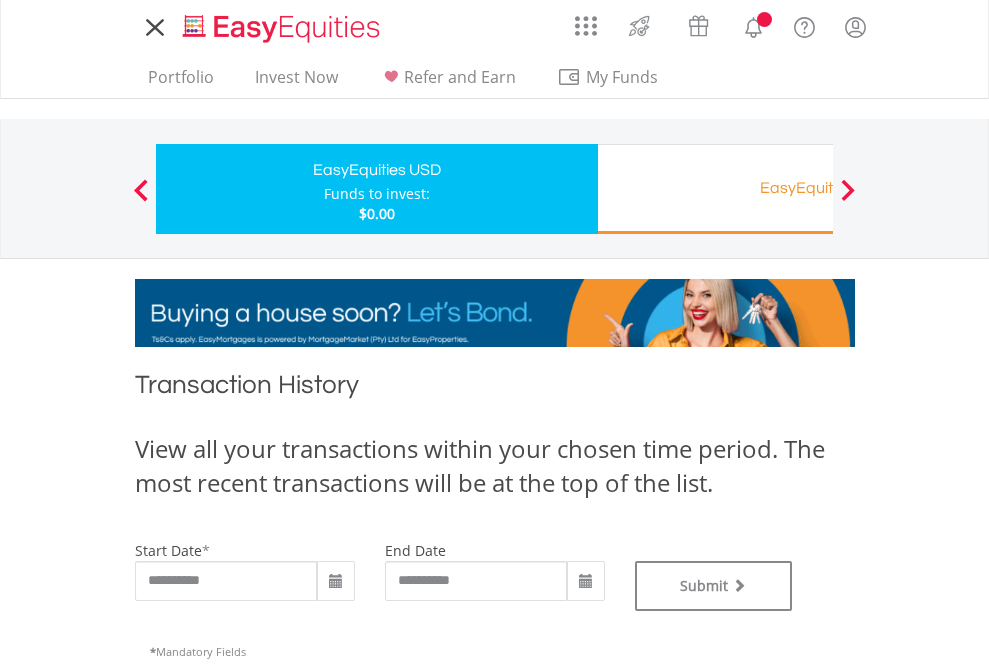 type on "**********" 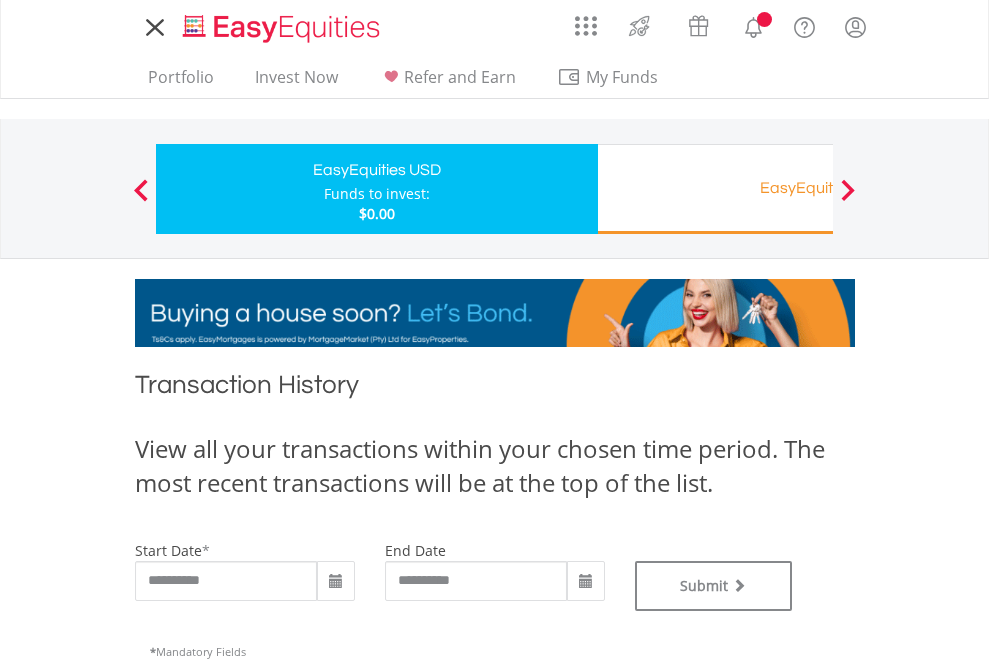 type on "**********" 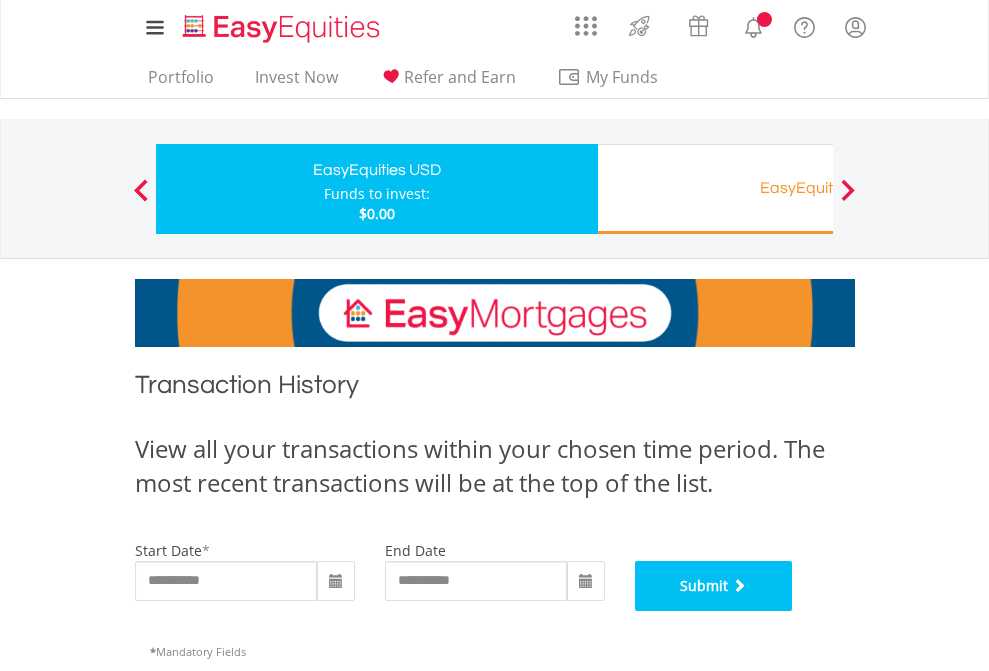 click on "Submit" at bounding box center (714, 586) 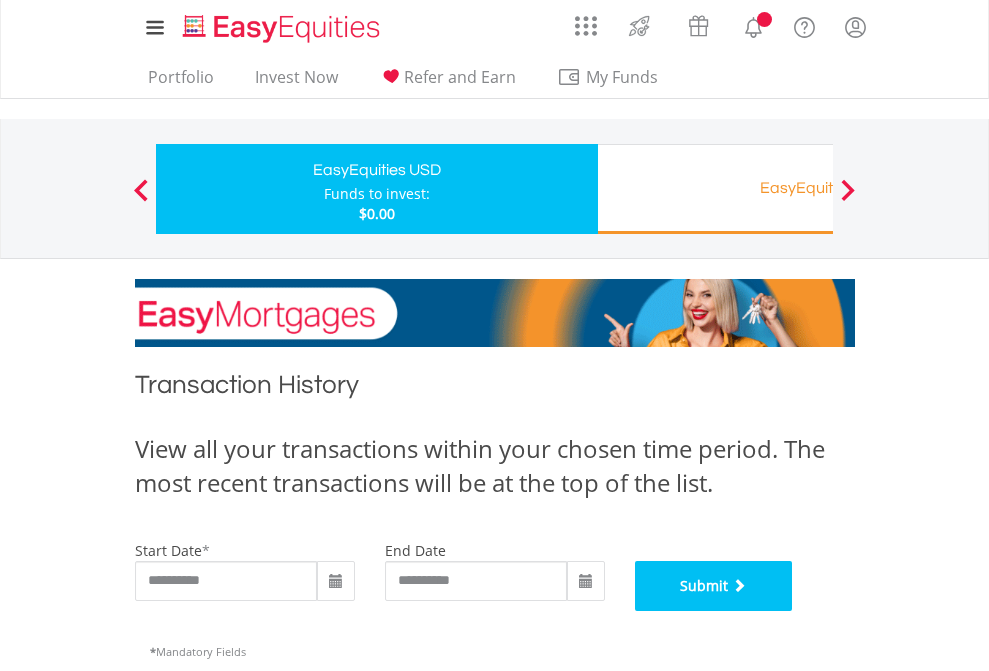 scroll, scrollTop: 811, scrollLeft: 0, axis: vertical 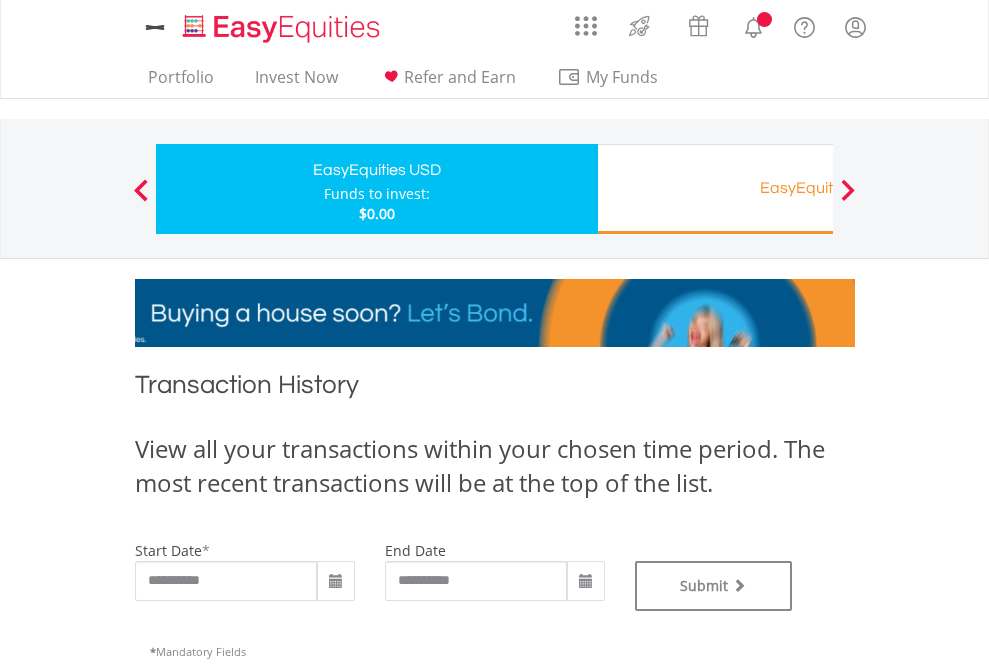 click on "EasyEquities RA" at bounding box center [818, 188] 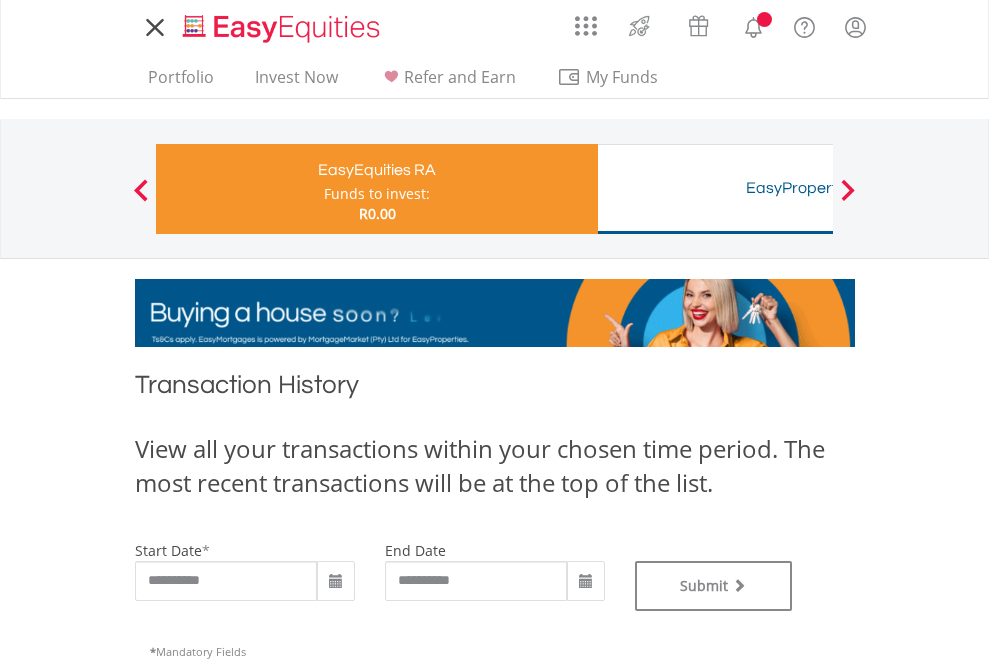 scroll, scrollTop: 811, scrollLeft: 0, axis: vertical 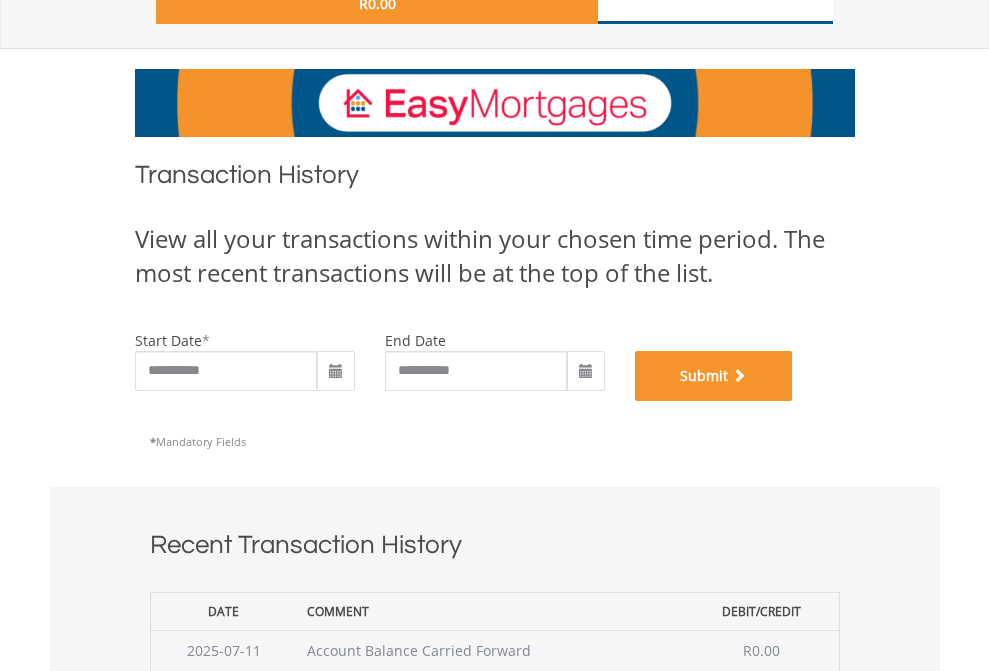 click on "Submit" at bounding box center [714, 376] 